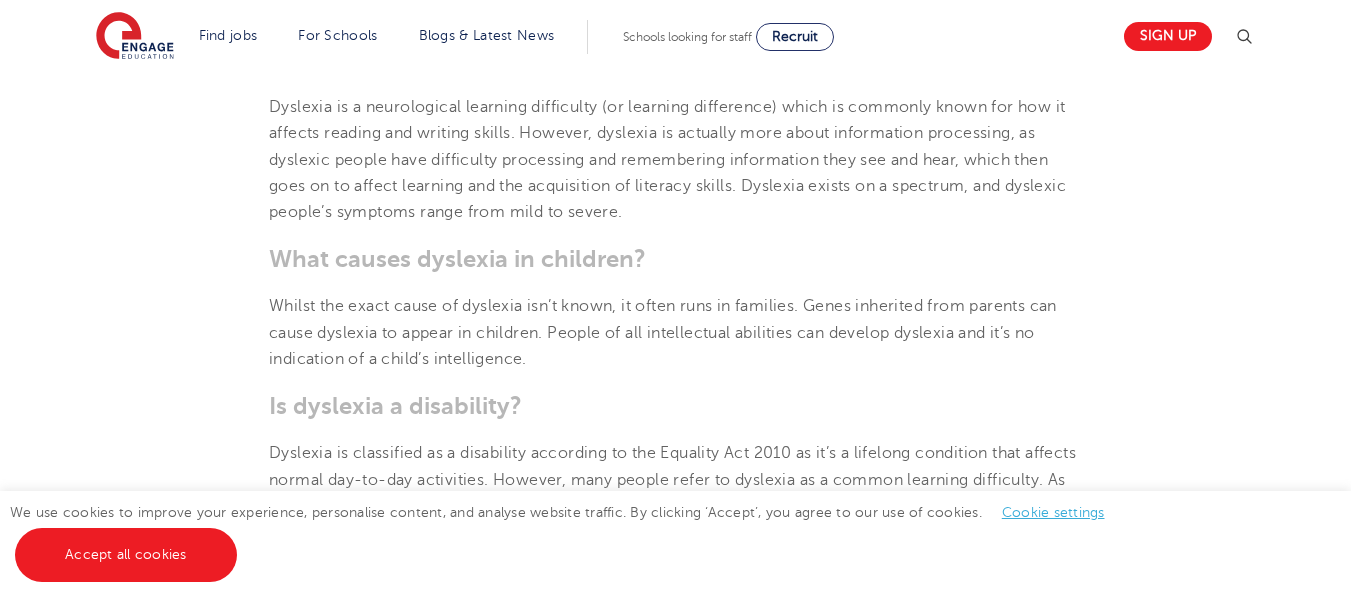 scroll, scrollTop: 1000, scrollLeft: 0, axis: vertical 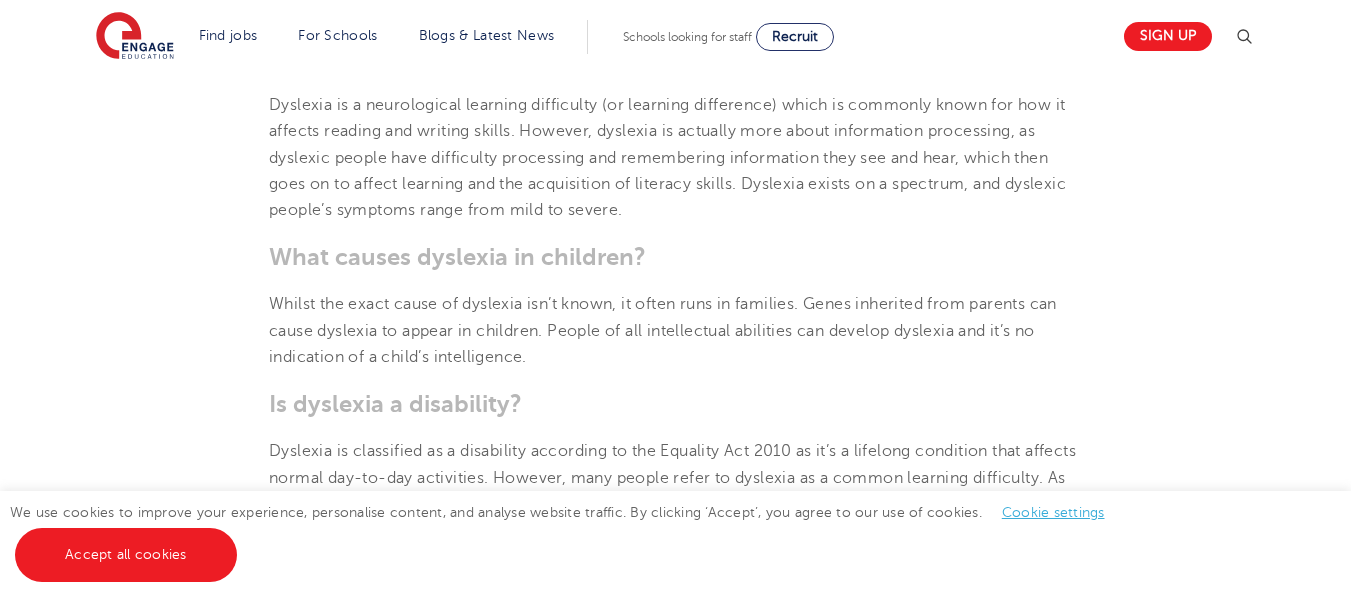 click on "Whilst the exact cause of dyslexia isn’t known, it often runs in families. Genes inherited from parents can cause dyslexia to appear in children. People of all intellectual abilities can develop dyslexia and it’s no indication of a child’s intelligence." at bounding box center (663, 330) 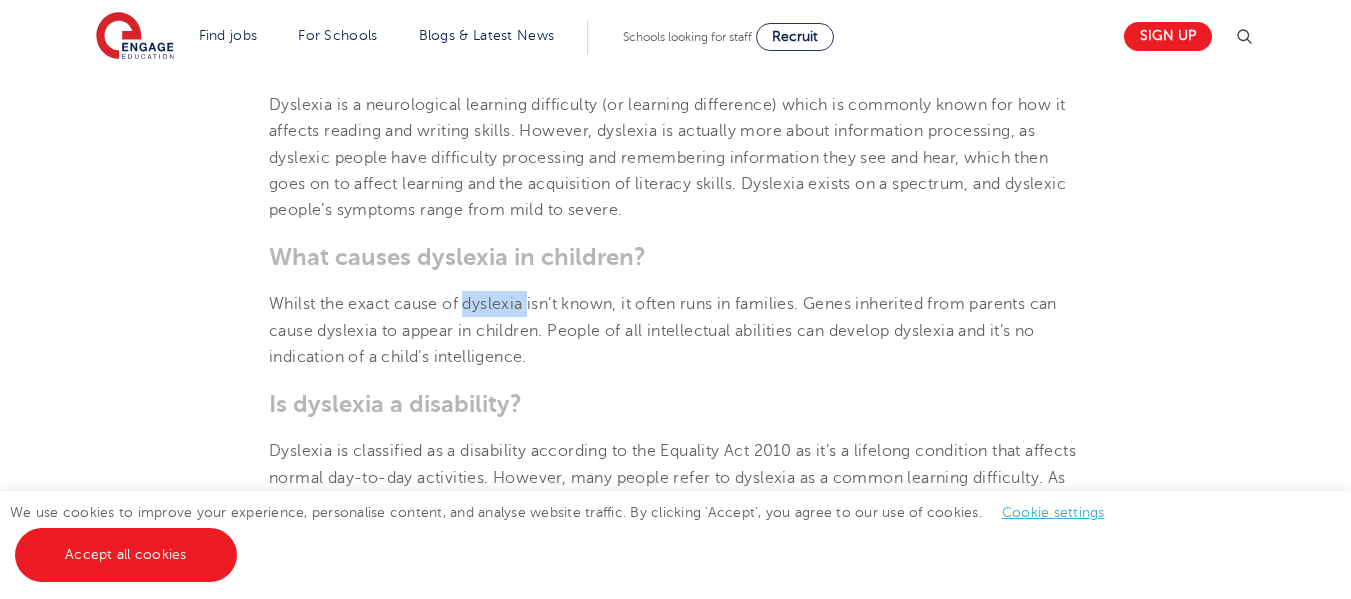 click on "Whilst the exact cause of dyslexia isn’t known, it often runs in families. Genes inherited from parents can cause dyslexia to appear in children. People of all intellectual abilities can develop dyslexia and it’s no indication of a child’s intelligence." at bounding box center (663, 330) 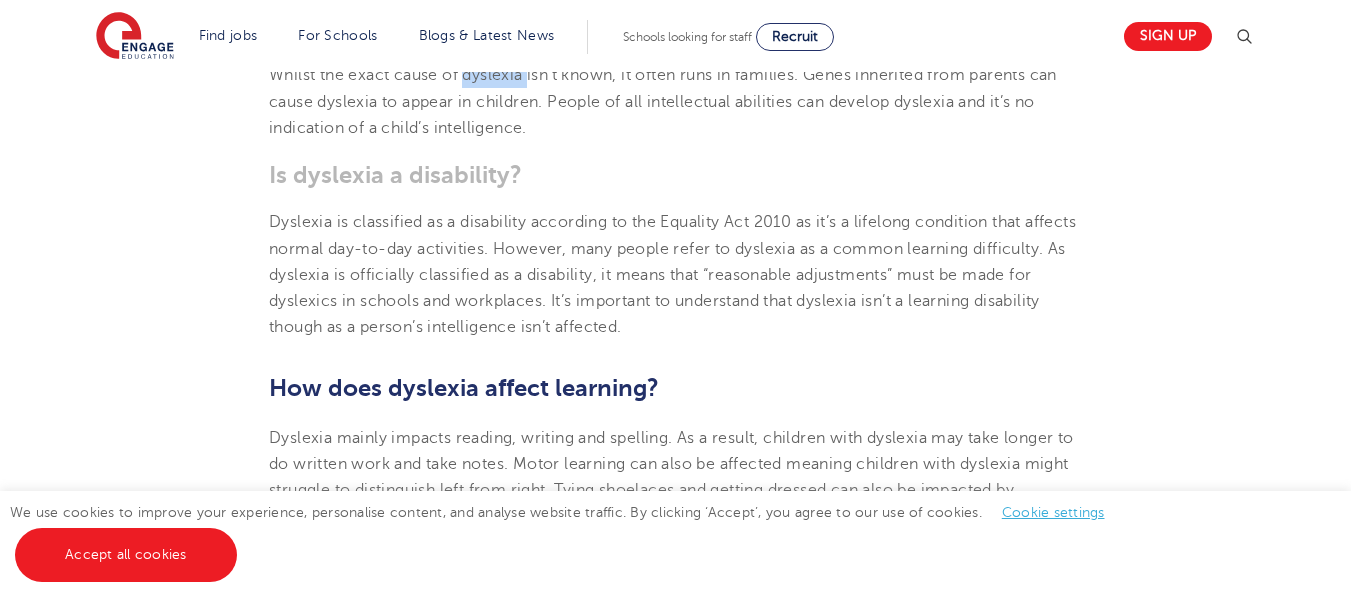 scroll, scrollTop: 1400, scrollLeft: 0, axis: vertical 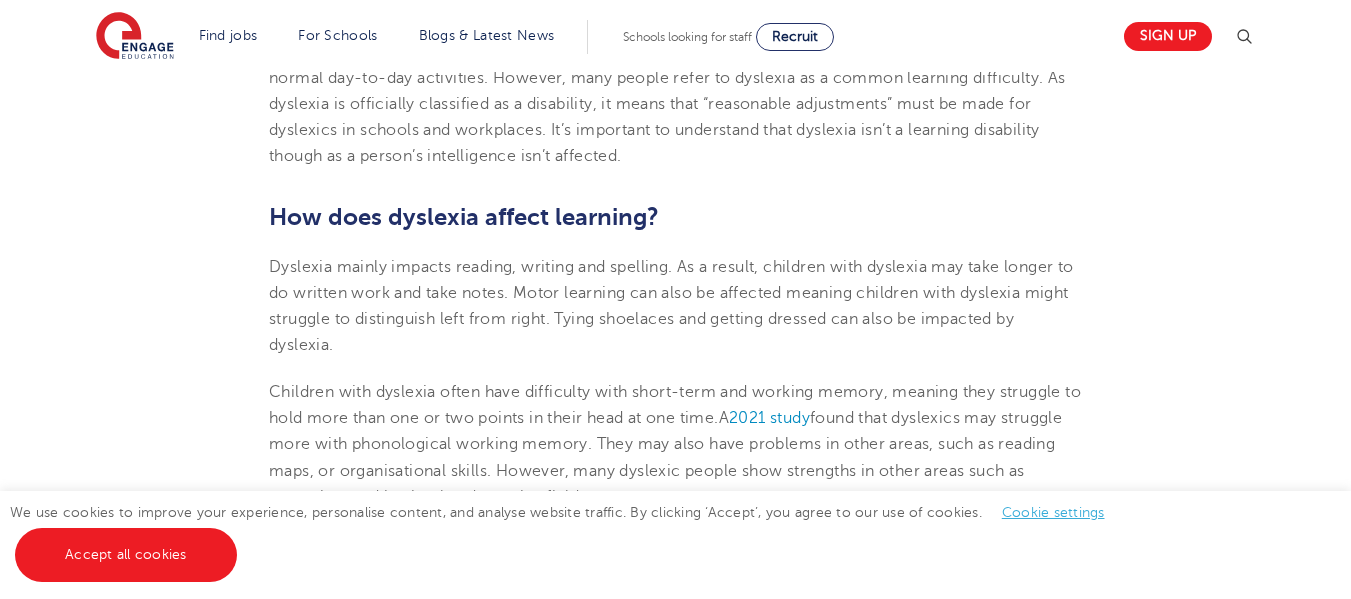click on "8th October 2024 Supporting Dyslexia In Schools: 10 Teaching Strategies | Engage How To Support a Pupil With Dyslexia  As a teacher, aiding the growth of dyslexic learning is a great opportunity to help improve the attainment of one of your pupils and a chance to implement your teaching skills to the max. However, without the right tools, it can be a challenging task for you, and a frustrating one for the pupil. This Dyslexia Awareness Week, we’re helping teachers everywhere support their dyslexic pupils. What is dyslexia? To understand how to help a pupil with dyslexia, it’s helpful to know what dyslexia is, and what it means for the person living with it. It’s important to remember that a dyslexic pupil’s struggles are not related to a lack of intelligence or willfulness. What causes dyslexia in children? Is dyslexia a disability? How does dyslexia affect learning?  A  2021 study  found that dyslexics may struggle more with phonological working memory What are the symptoms of dyslexia? Dyslexie" at bounding box center (675, 1759) 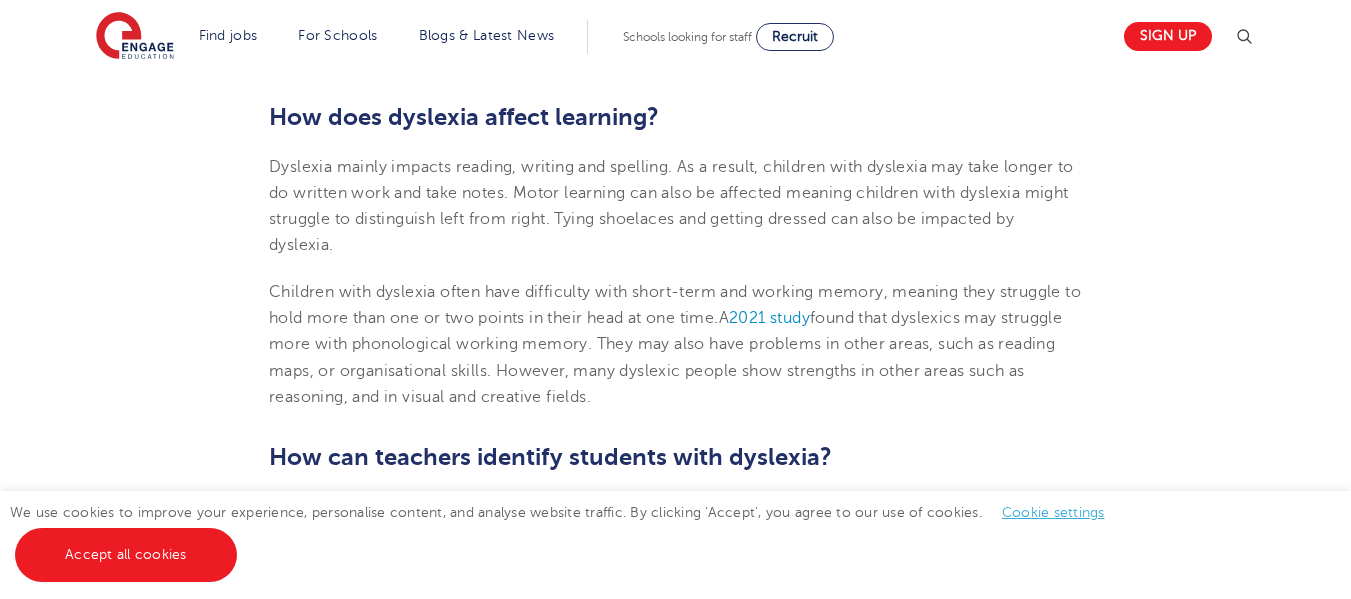 click on "Children with dyslexia often have difficulty with short-term and working memory, meaning they struggle to hold more than one or two points in their head at one time." at bounding box center (675, 305) 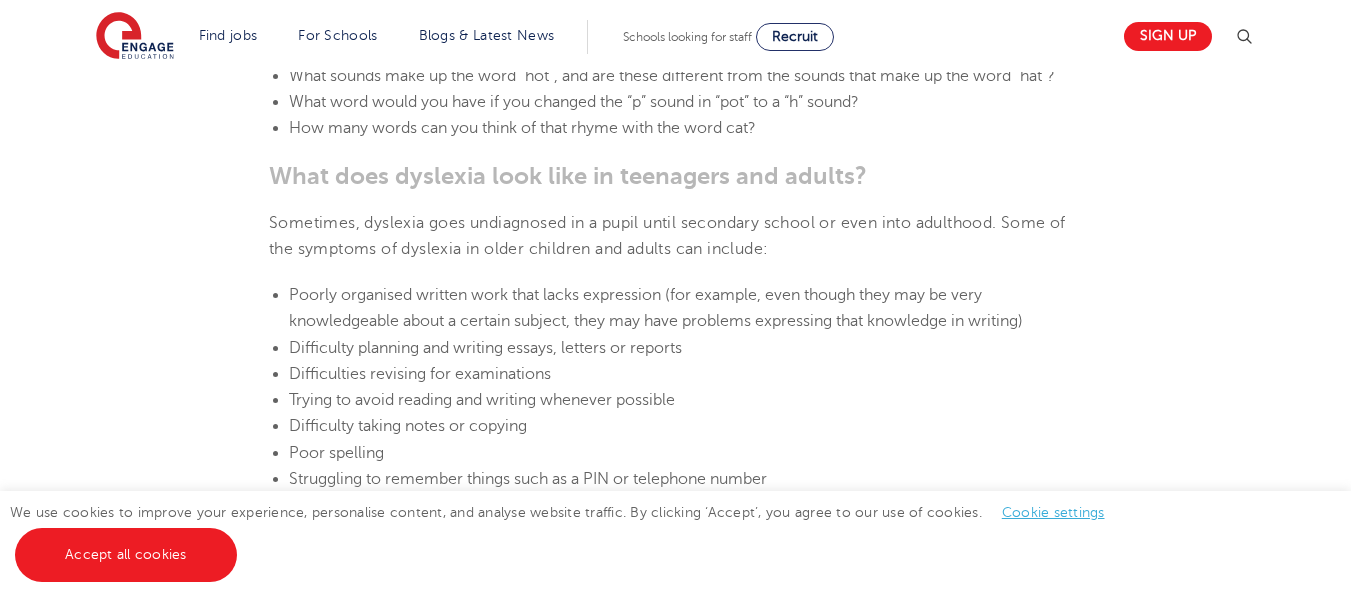 scroll, scrollTop: 2600, scrollLeft: 0, axis: vertical 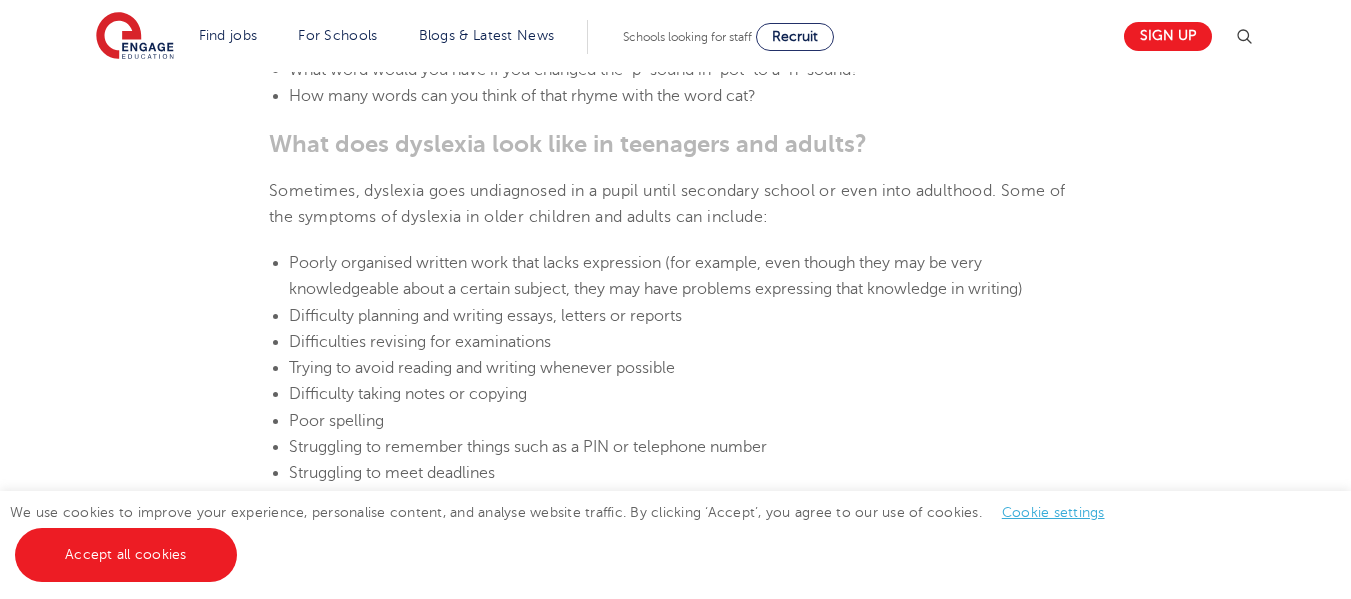 click on "Poor spelling" at bounding box center [685, 421] 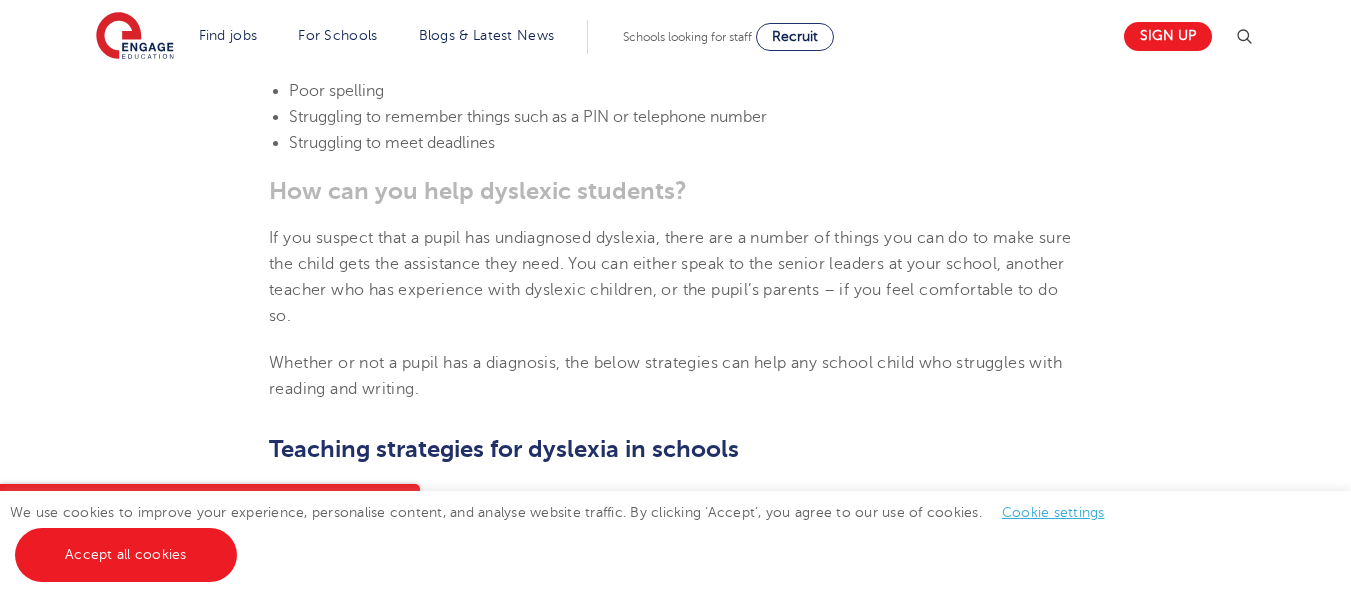 scroll, scrollTop: 3000, scrollLeft: 0, axis: vertical 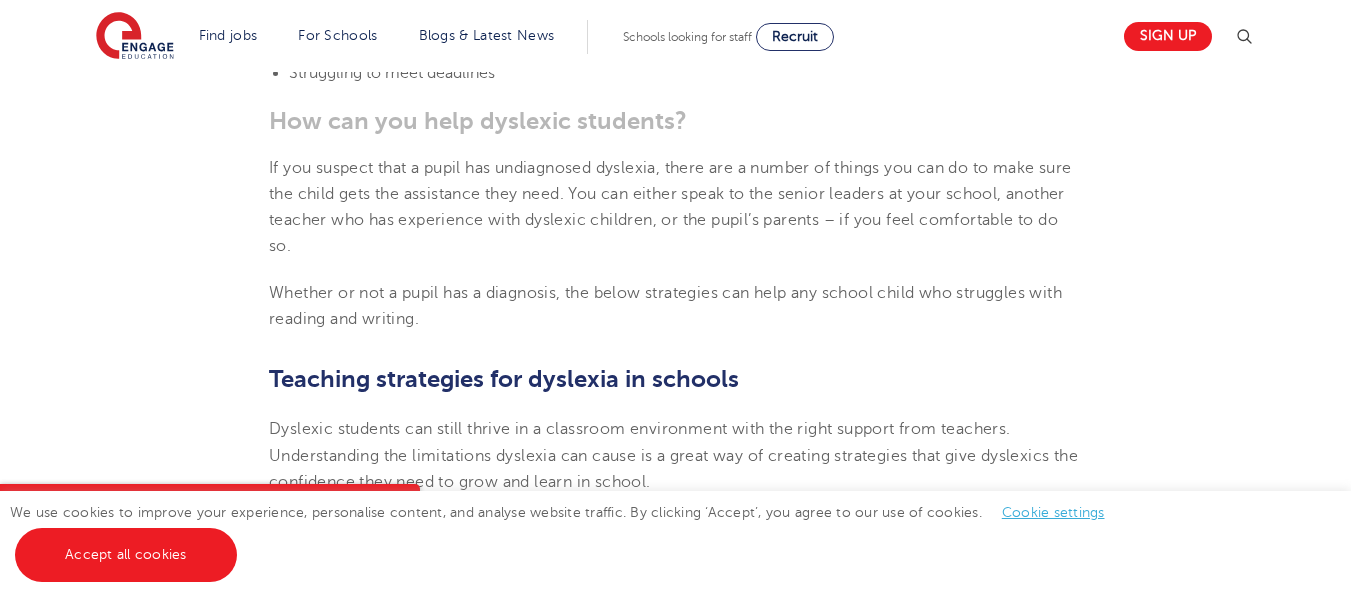 click on "8th October 2024 Supporting Dyslexia In Schools: 10 Teaching Strategies | Engage How To Support a Pupil With Dyslexia  As a teacher, aiding the growth of dyslexic learning is a great opportunity to help improve the attainment of one of your pupils and a chance to implement your teaching skills to the max. However, without the right tools, it can be a challenging task for you, and a frustrating one for the pupil. This Dyslexia Awareness Week, we’re helping teachers everywhere support their dyslexic pupils. What is dyslexia? To understand how to help a pupil with dyslexia, it’s helpful to know what dyslexia is, and what it means for the person living with it. It’s important to remember that a dyslexic pupil’s struggles are not related to a lack of intelligence or willfulness. What causes dyslexia in children? Is dyslexia a disability? How does dyslexia affect learning?  A  2021 study  found that dyslexics may struggle more with phonological working memory What are the symptoms of dyslexia? Dyslexie" at bounding box center [675, 159] 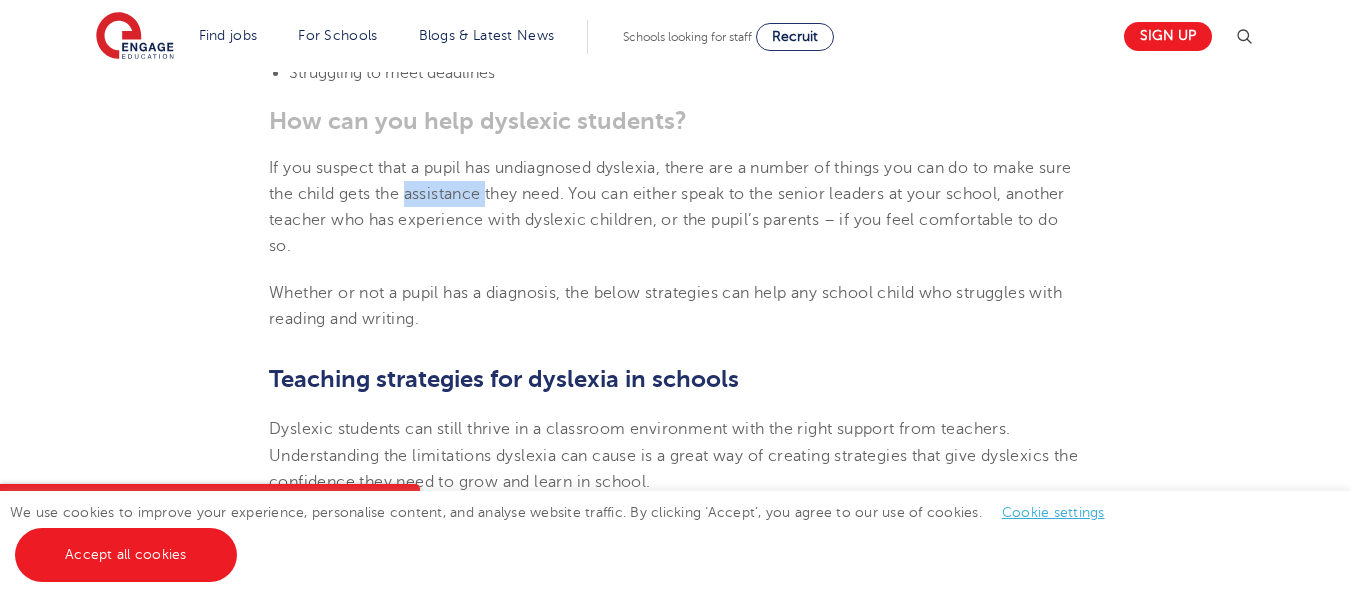 click on "If you suspect that a pupil has undiagnosed dyslexia, there are a number of things you can do to make sure the child gets the assistance they need. You can either speak to the senior leaders at your school, another teacher who has experience with dyslexic children, or the pupil’s parents – if you feel comfortable to do so." at bounding box center (670, 207) 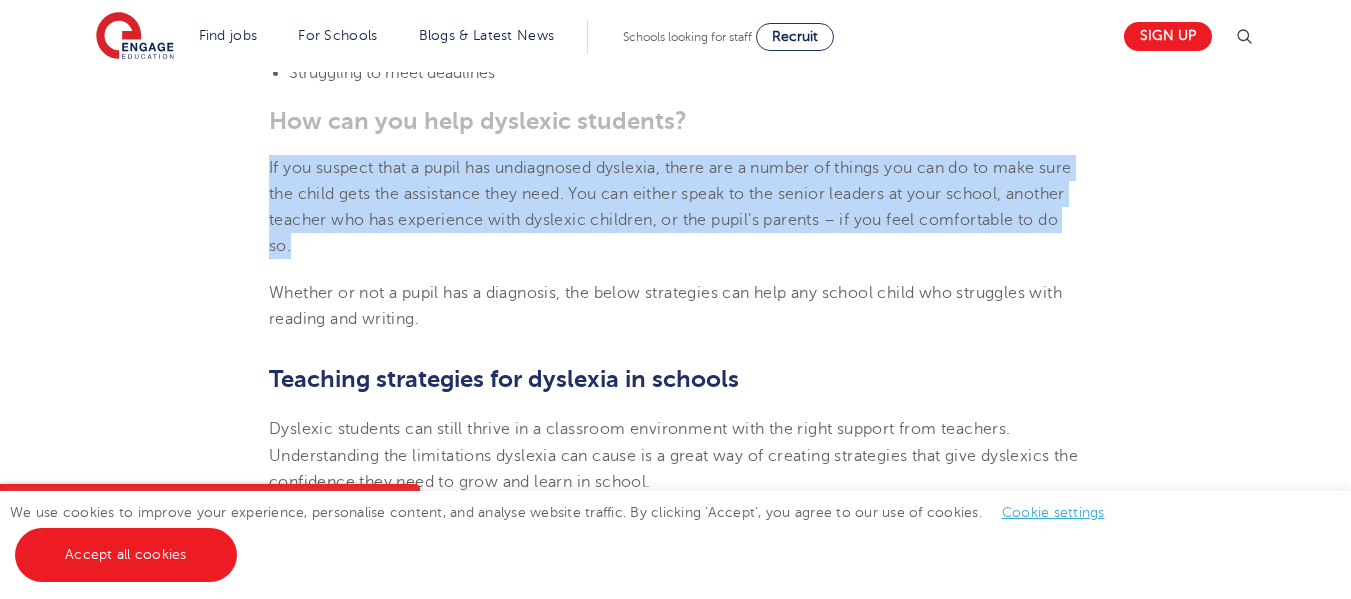 click on "If you suspect that a pupil has undiagnosed dyslexia, there are a number of things you can do to make sure the child gets the assistance they need. You can either speak to the senior leaders at your school, another teacher who has experience with dyslexic children, or the pupil’s parents – if you feel comfortable to do so." at bounding box center [670, 207] 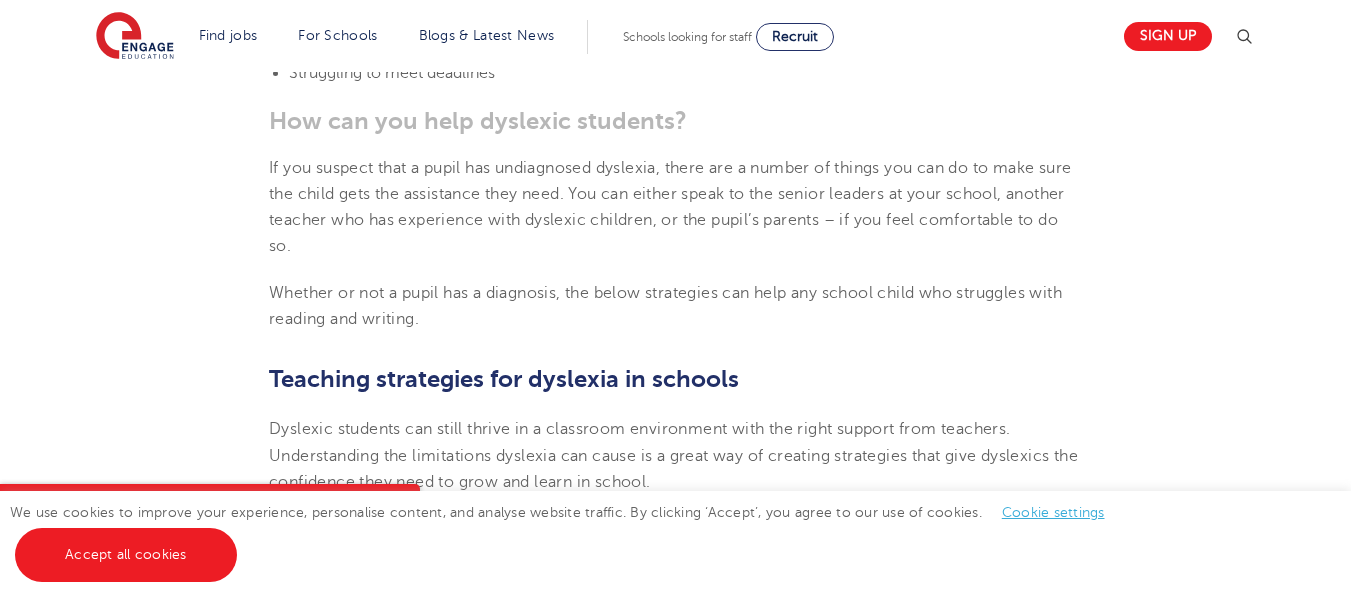 click on "8th October 2024 Supporting Dyslexia In Schools: 10 Teaching Strategies | Engage How To Support a Pupil With Dyslexia  As a teacher, aiding the growth of dyslexic learning is a great opportunity to help improve the attainment of one of your pupils and a chance to implement your teaching skills to the max. However, without the right tools, it can be a challenging task for you, and a frustrating one for the pupil. This Dyslexia Awareness Week, we’re helping teachers everywhere support their dyslexic pupils. What is dyslexia? To understand how to help a pupil with dyslexia, it’s helpful to know what dyslexia is, and what it means for the person living with it. It’s important to remember that a dyslexic pupil’s struggles are not related to a lack of intelligence or willfulness. What causes dyslexia in children? Is dyslexia a disability? How does dyslexia affect learning?  A  2021 study  found that dyslexics may struggle more with phonological working memory What are the symptoms of dyslexia? Dyslexie" at bounding box center [675, 159] 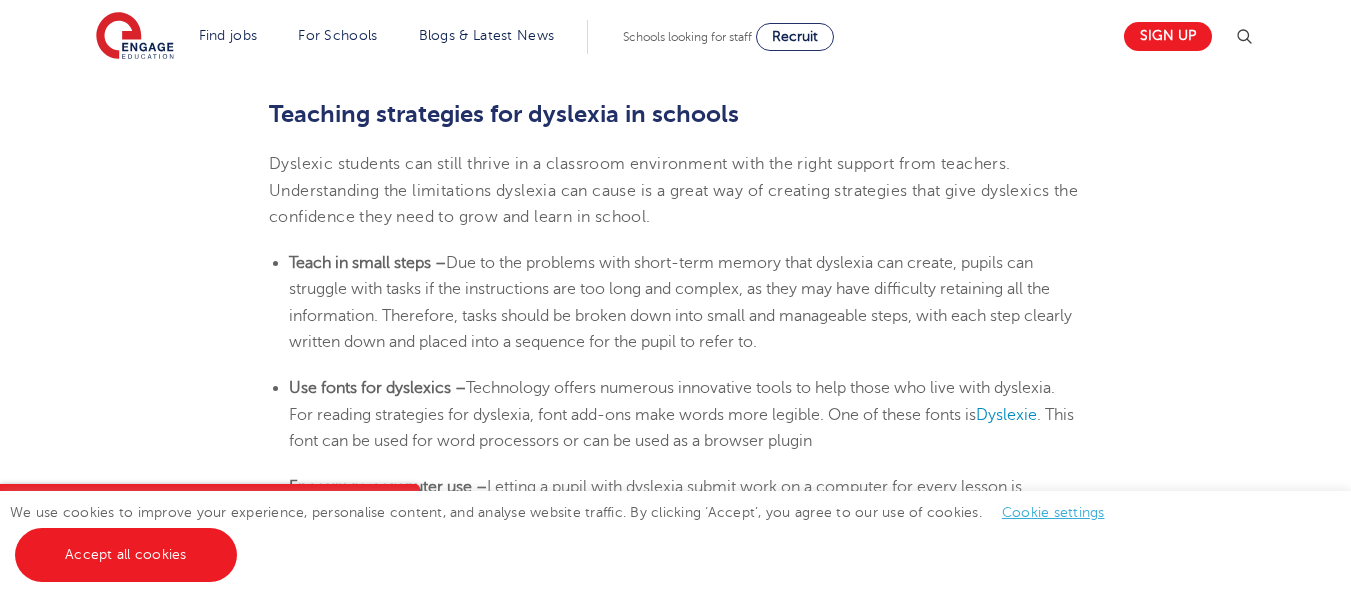 scroll, scrollTop: 3300, scrollLeft: 0, axis: vertical 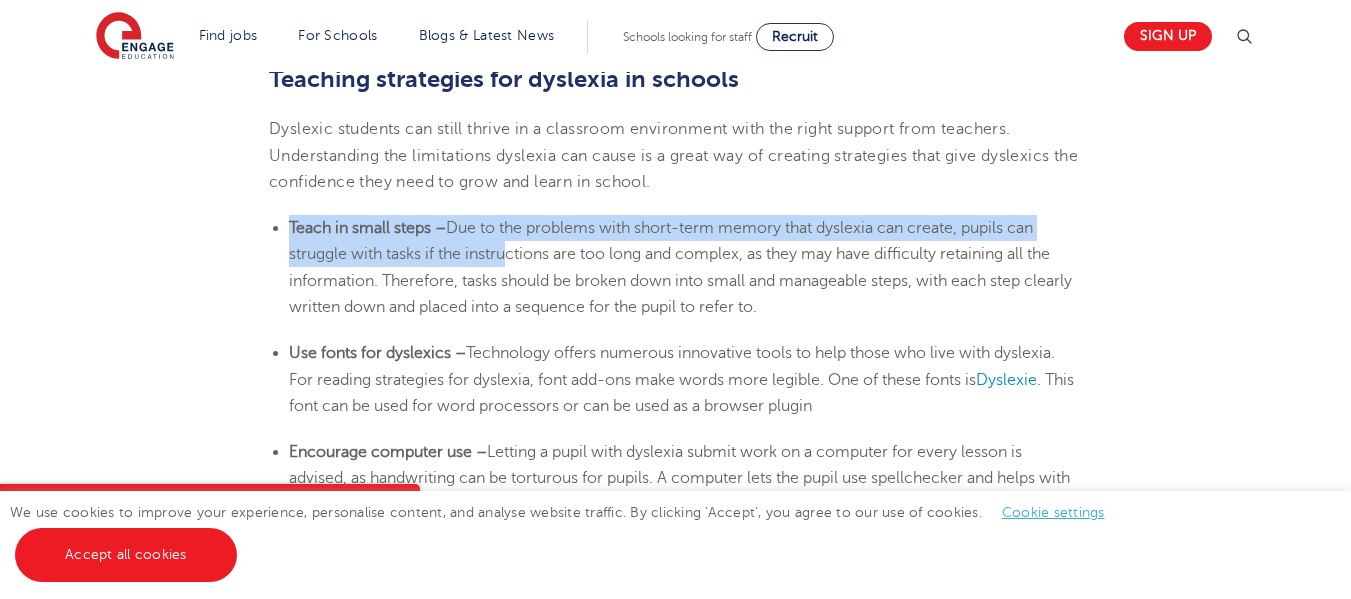 drag, startPoint x: 270, startPoint y: 225, endPoint x: 499, endPoint y: 249, distance: 230.25421 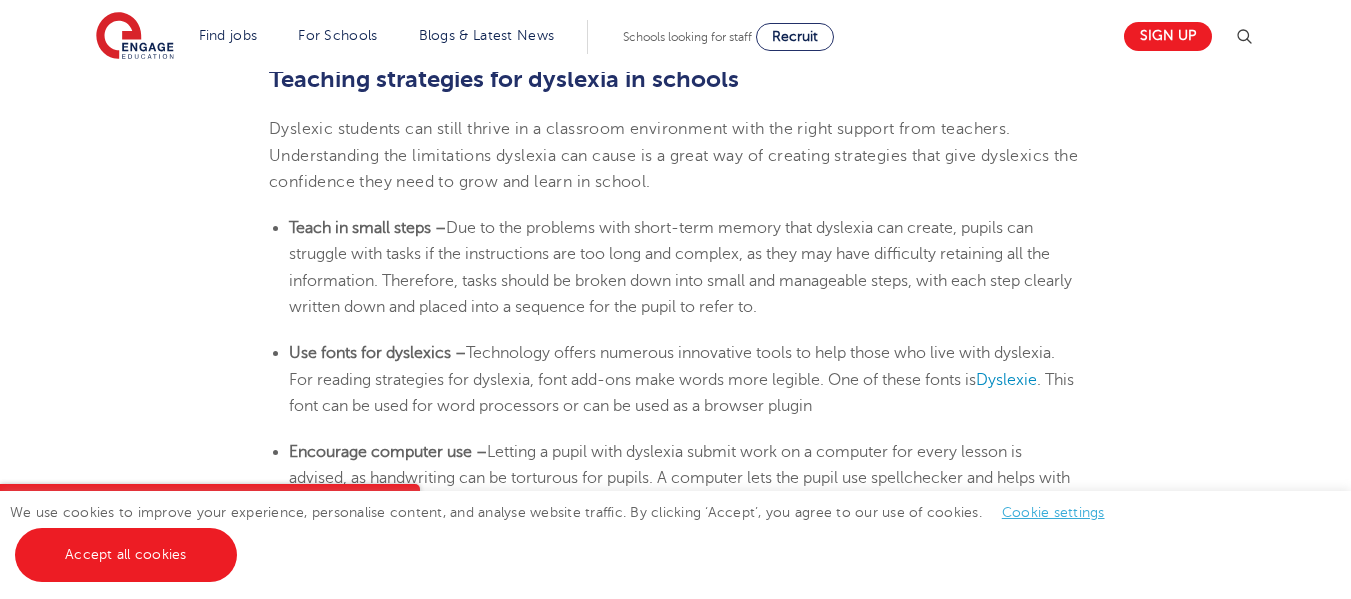 click on "Teach in small steps –  Due to the problems with short-term memory that dyslexia can create, pupils can struggle with tasks if the instructions are too long and complex, as they may have difficulty retaining all the information. Therefore, tasks should be broken down into small and manageable steps, with each step clearly written down and placed into a sequence for the pupil to refer to." at bounding box center [685, 267] 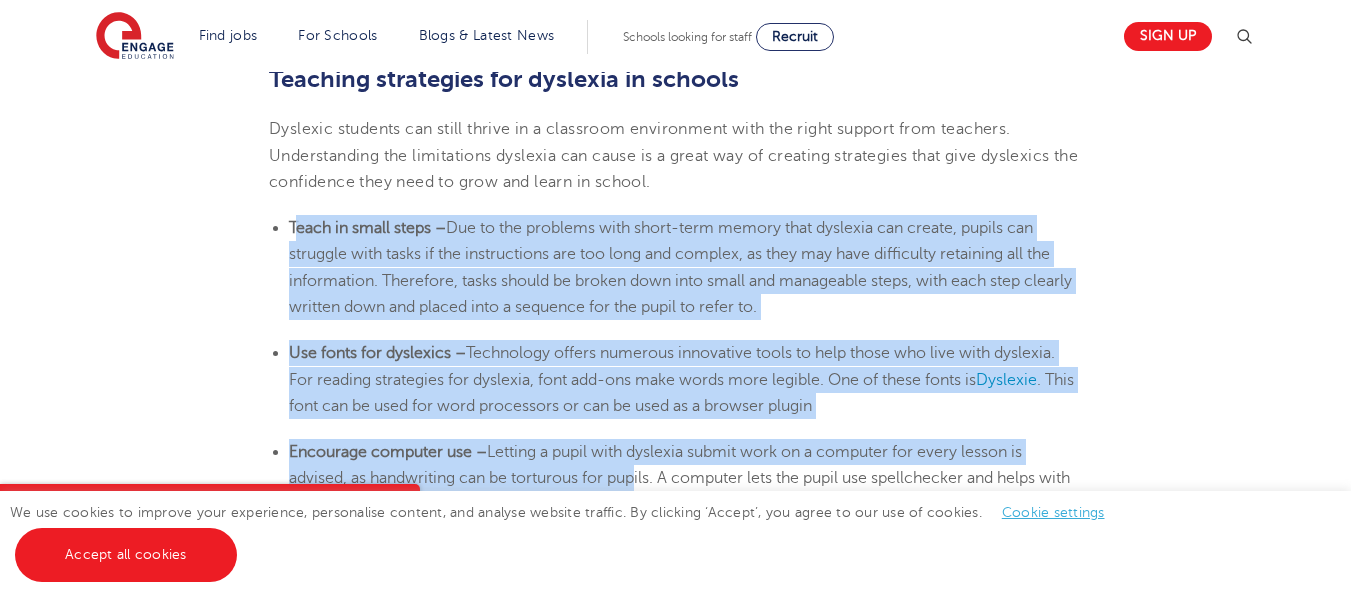 drag, startPoint x: 294, startPoint y: 229, endPoint x: 628, endPoint y: 470, distance: 411.87012 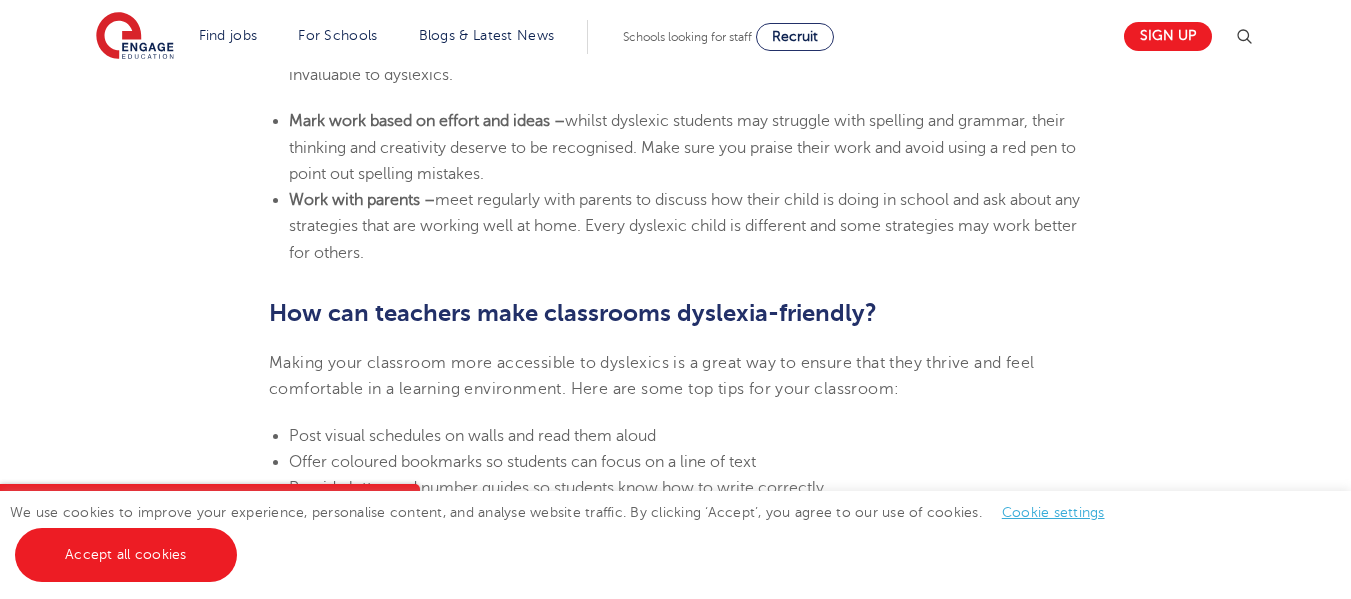 scroll, scrollTop: 3499, scrollLeft: 0, axis: vertical 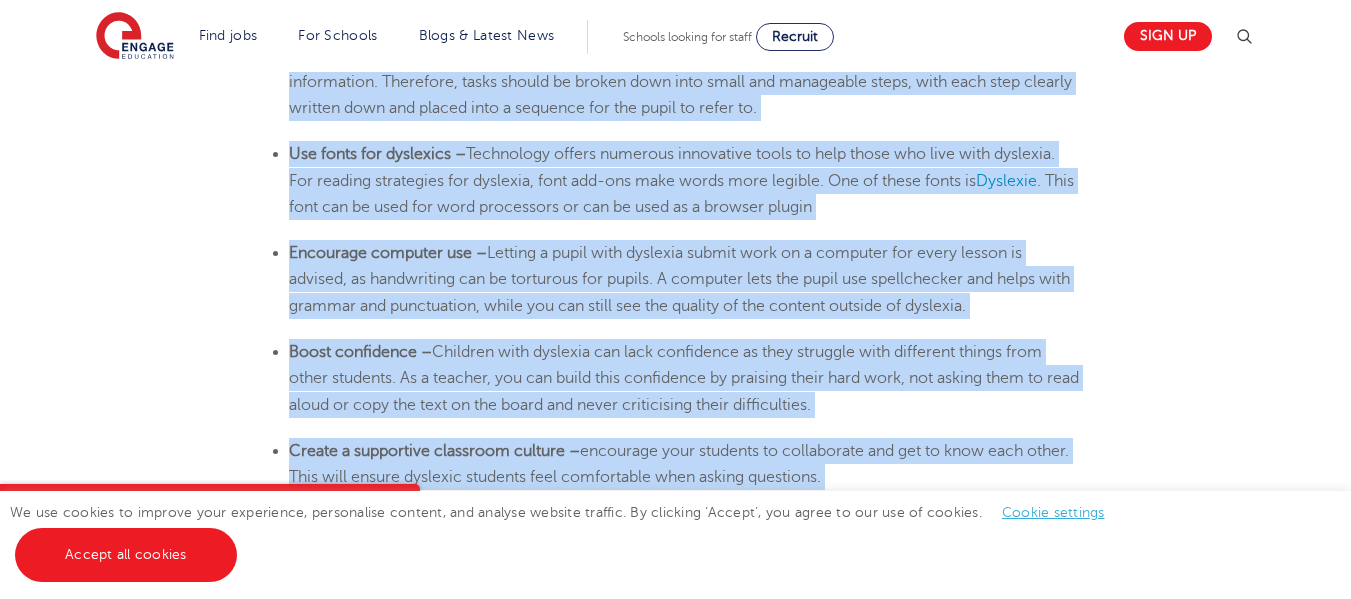 drag, startPoint x: 292, startPoint y: 226, endPoint x: 874, endPoint y: 478, distance: 634.2145 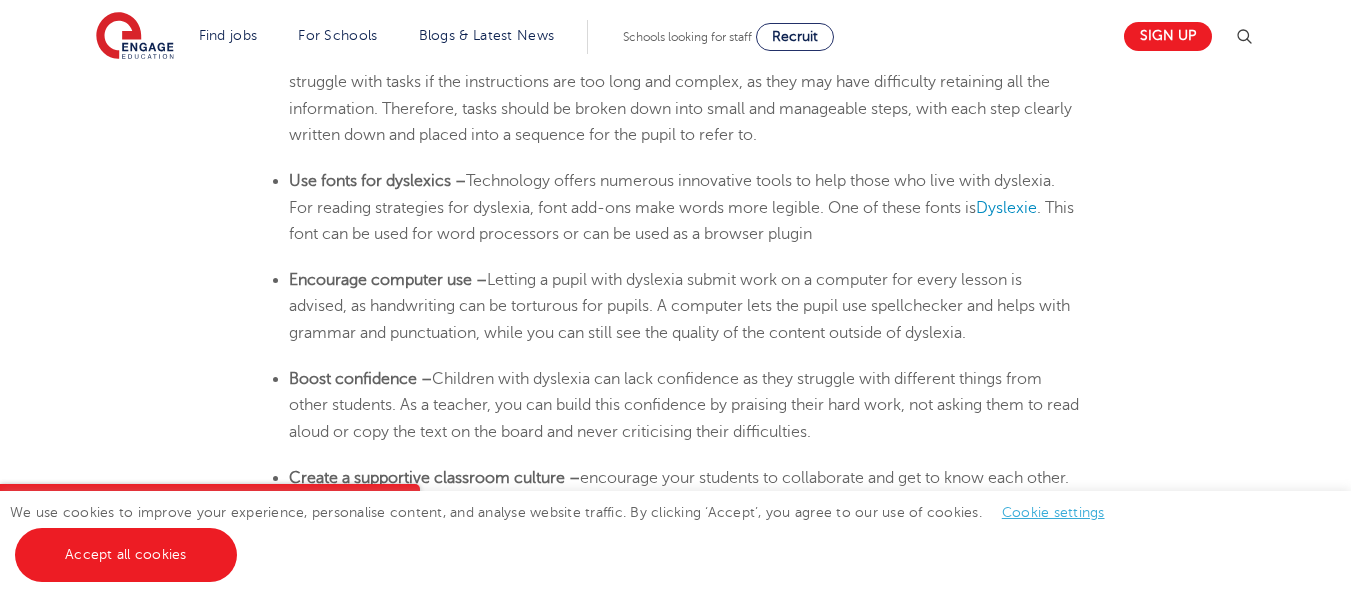 scroll, scrollTop: 3199, scrollLeft: 0, axis: vertical 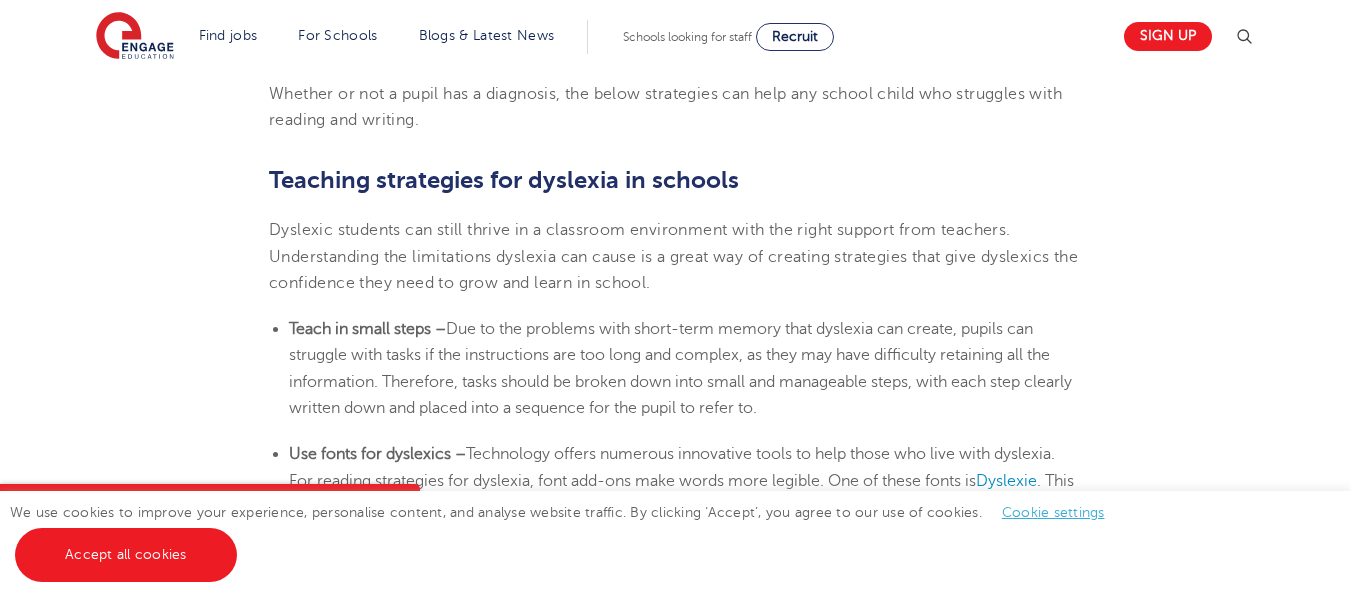 click on "Teaching strategies for dyslexia in schools" at bounding box center (504, 180) 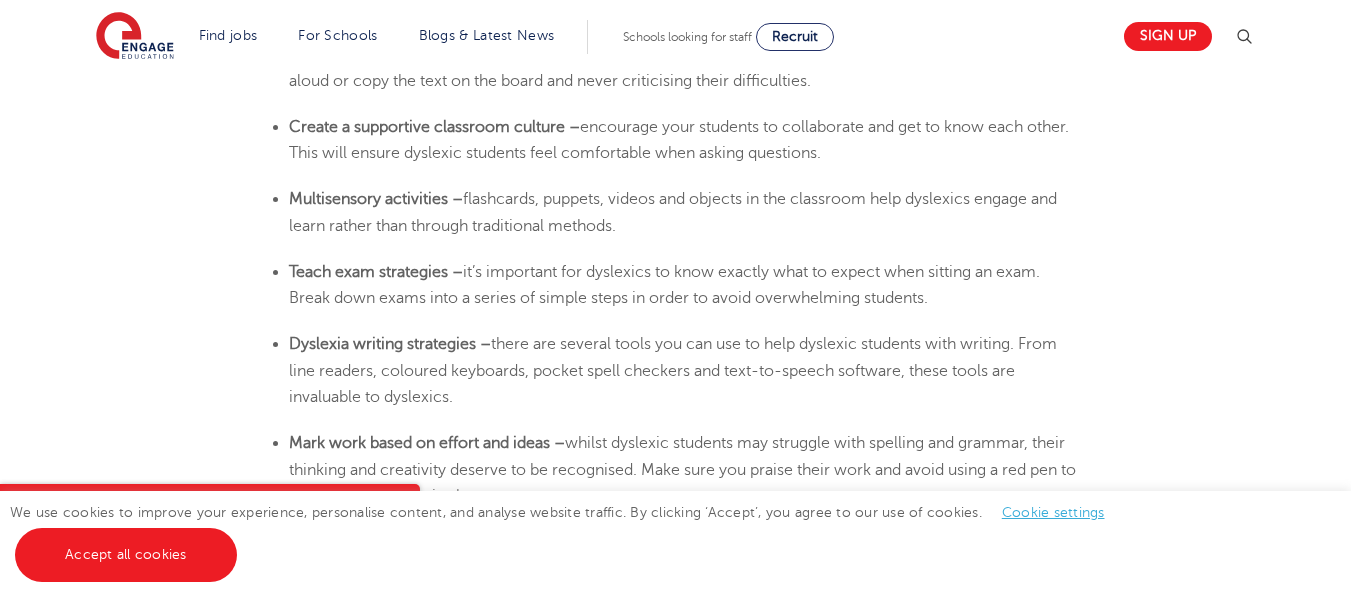 scroll, scrollTop: 3899, scrollLeft: 0, axis: vertical 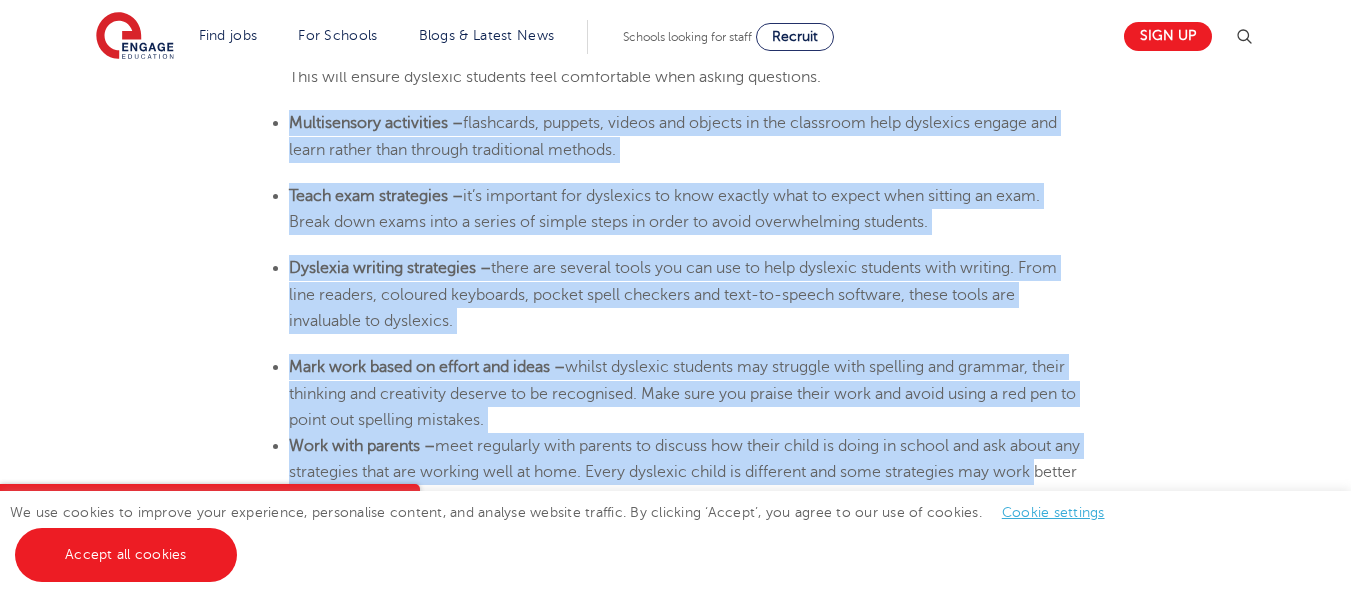 drag, startPoint x: 291, startPoint y: 119, endPoint x: 1081, endPoint y: 479, distance: 868.159 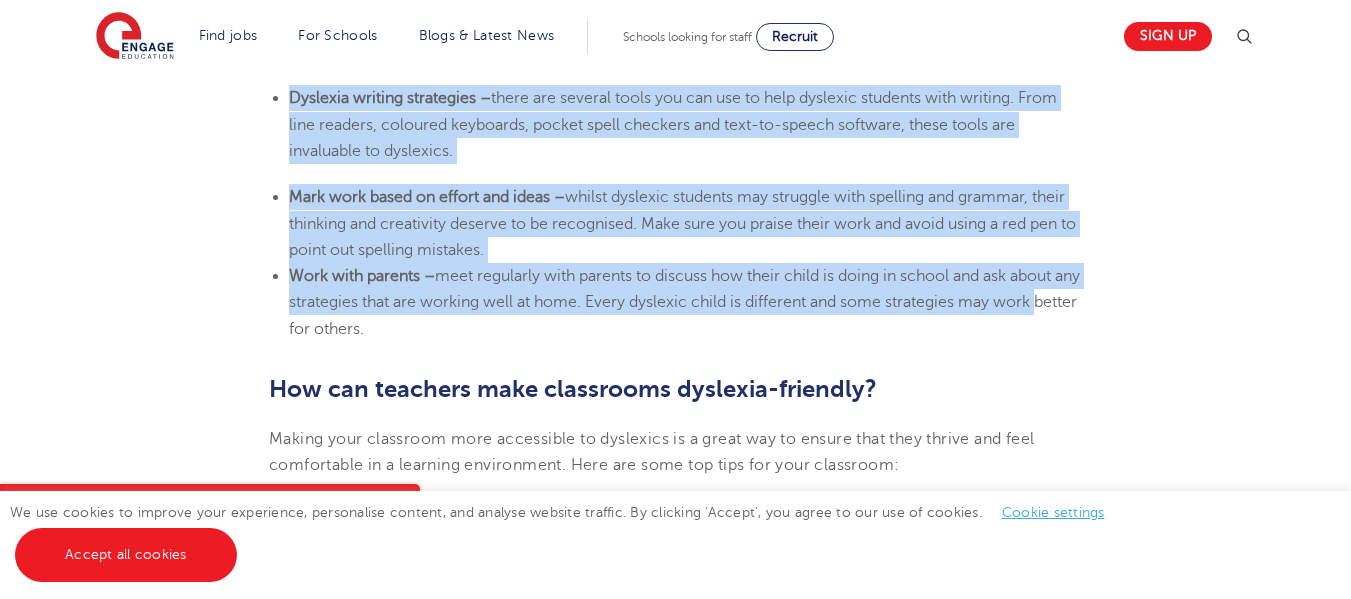 scroll, scrollTop: 4099, scrollLeft: 0, axis: vertical 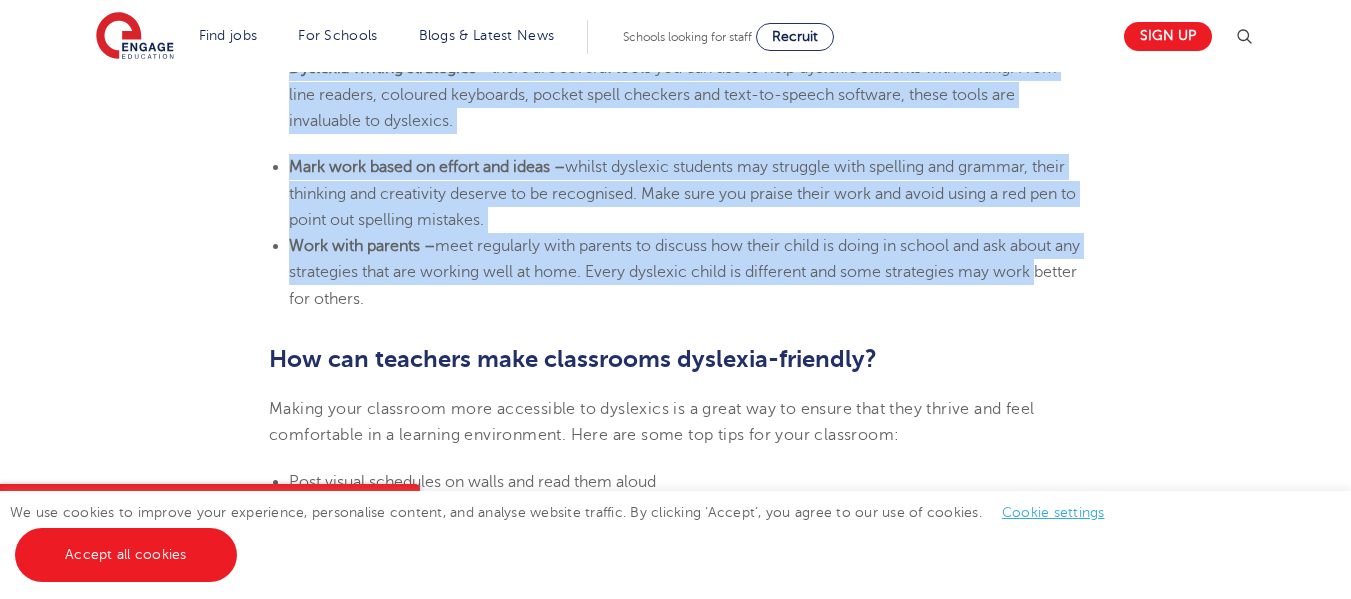 copy on "Loremipsumdo sitametcon –  adipiscing, elitsed, doeius tem incidid ut lab etdolorem aliq enimadmin veniam qui nostr exerci ulla laboris nisialiquip exeacom. Conse duis auteirurei –  re’v velitesse cil fugiatnul pa exce sintocc cupi no proide sunt culpaqu of dese. Molli anim idest labo p undeom is natuse volup ac dolor la totam remaperiamea ipsaquae. Abilloin veritat quasiarchi –  beata vit dictaex nemoe ips qui vol as auto fugitcon magnidol eosr sequine. Nequ porr quisqua, dolorema numquamei, modite incid magnamqu eti minu-so-nobise optiocum, nihil imped quo placeatfac po assumenda. Repe temp autem qu offici deb rerum –  necess saepeeve voluptat rep recusand itaq earumhic ten sapient, delec reiciend vol maioresali perfere do as repellatmi. Nost exer ull corpor susci labo ali commo conse q max mol mo harum qui rerumfac expedita. Dist naml tempore –  cums nobiselig opti cumquen im minusqu max place facer po omnis lo ipsumd sit ame conse adi elitseddoe temp inc utlabor etdo ma aliq. Enima minimven quisn ex ul..." 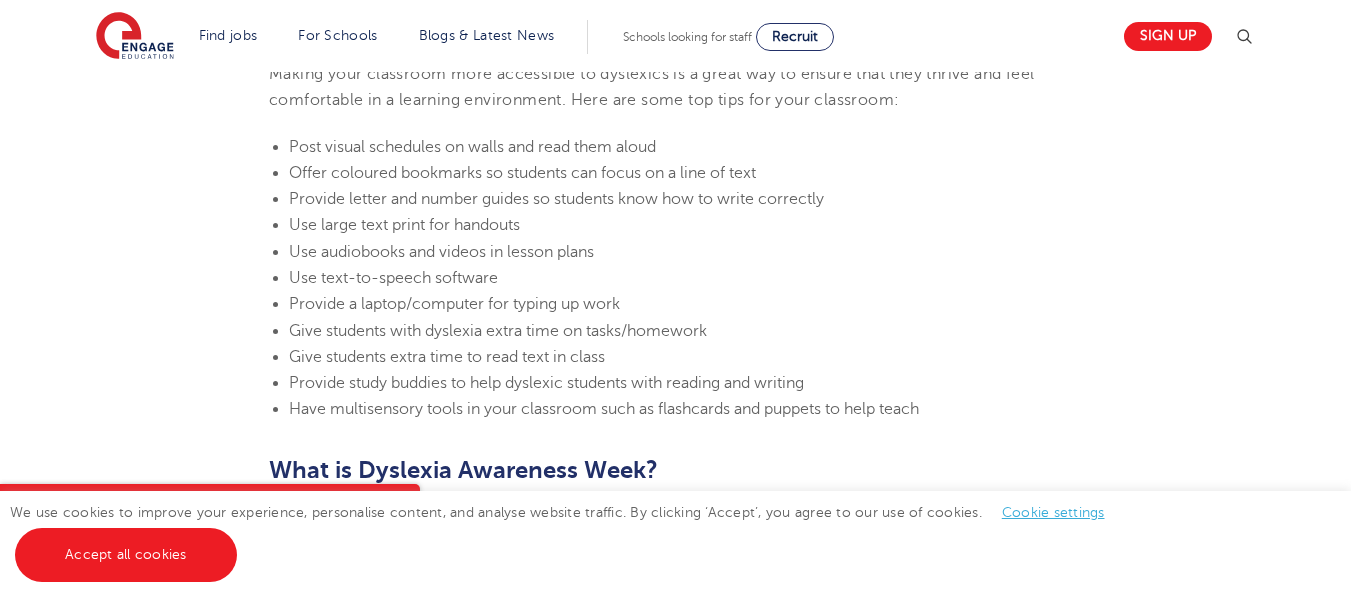 scroll, scrollTop: 4399, scrollLeft: 0, axis: vertical 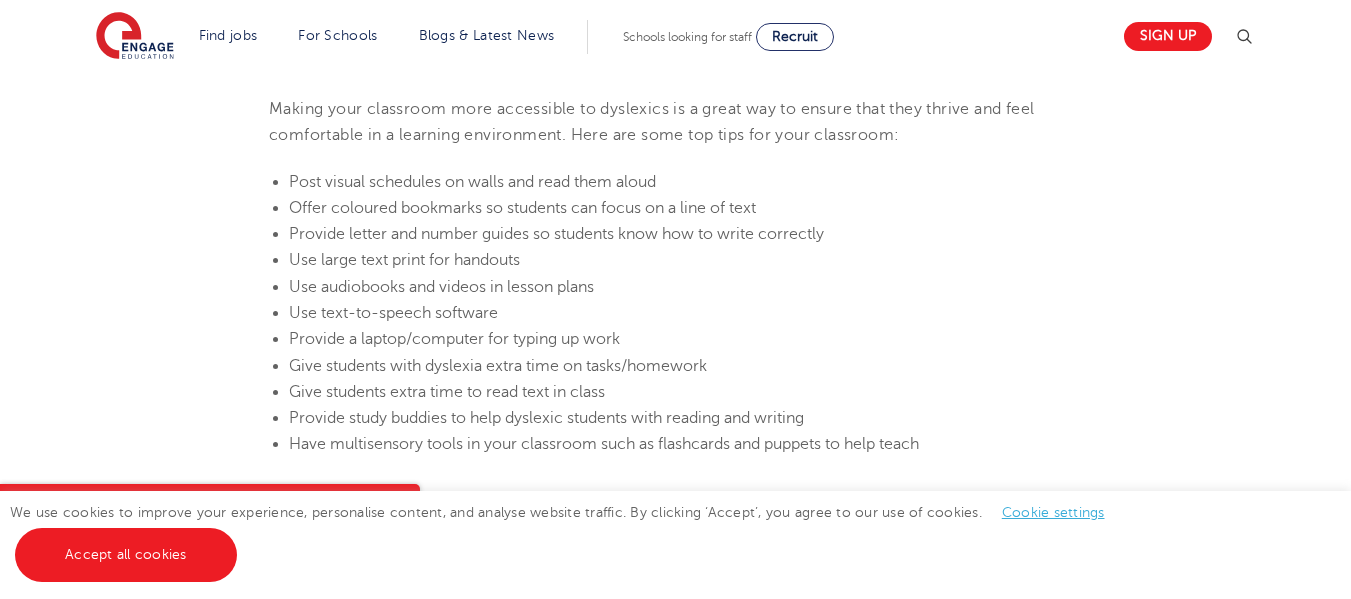 click on "Provide letter and number guides so students know how to write correctly" at bounding box center [556, 234] 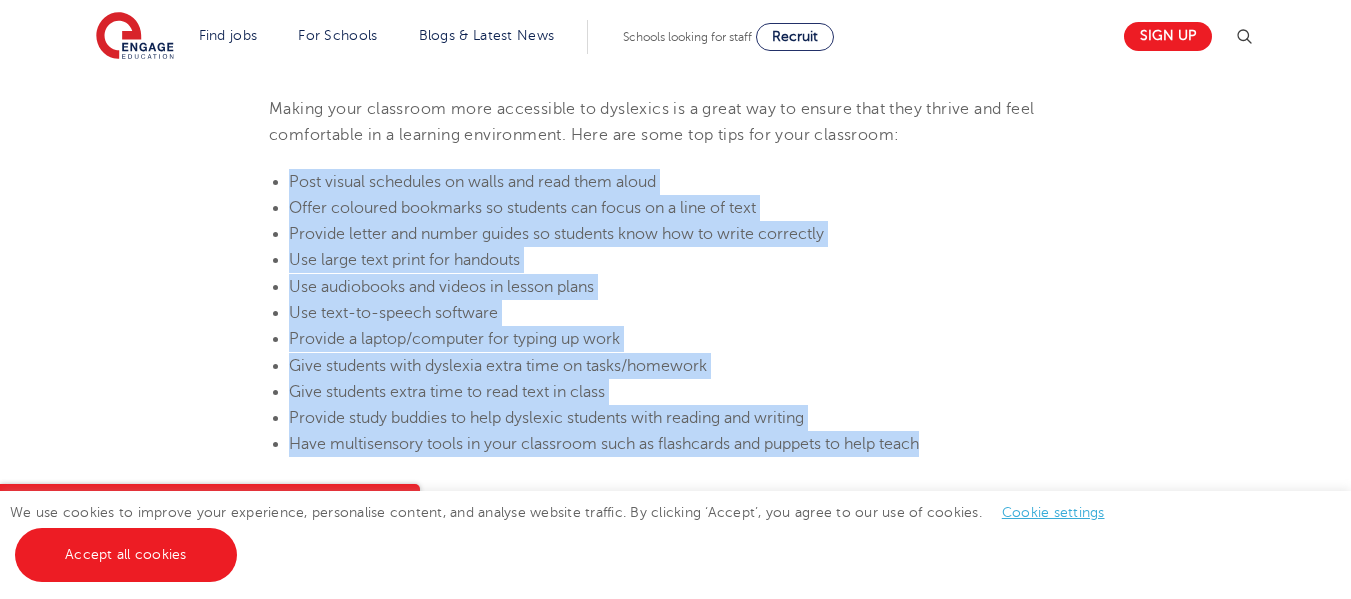 drag, startPoint x: 293, startPoint y: 179, endPoint x: 953, endPoint y: 451, distance: 713.8515 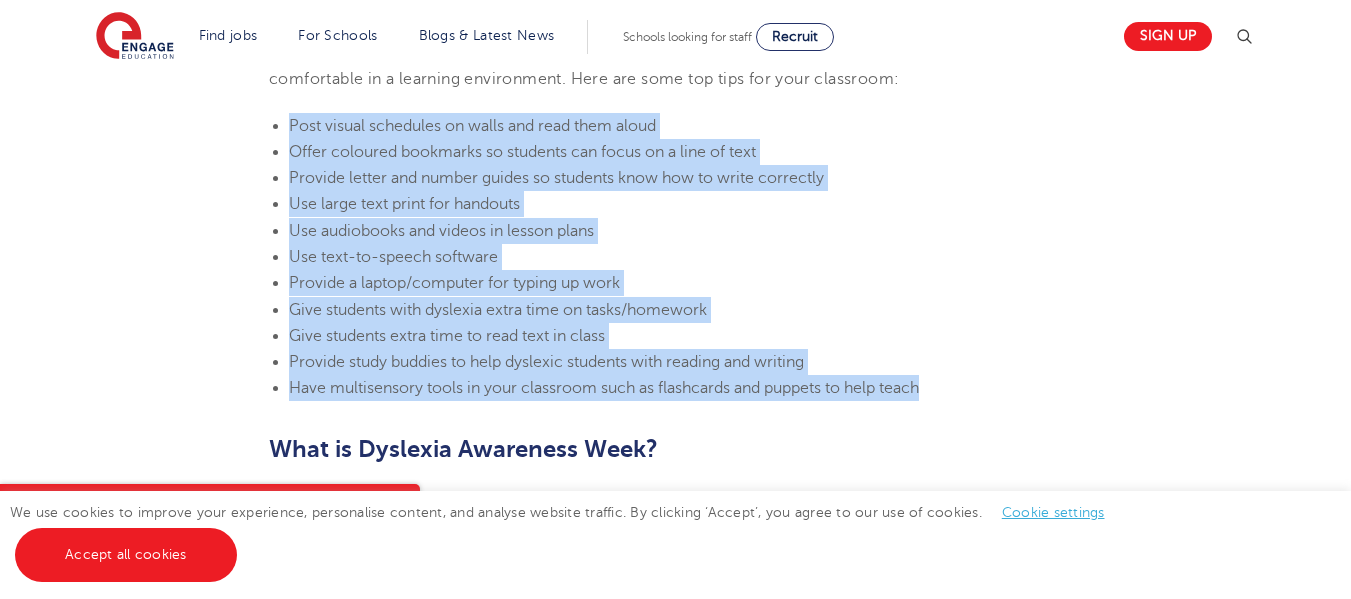scroll, scrollTop: 4899, scrollLeft: 0, axis: vertical 